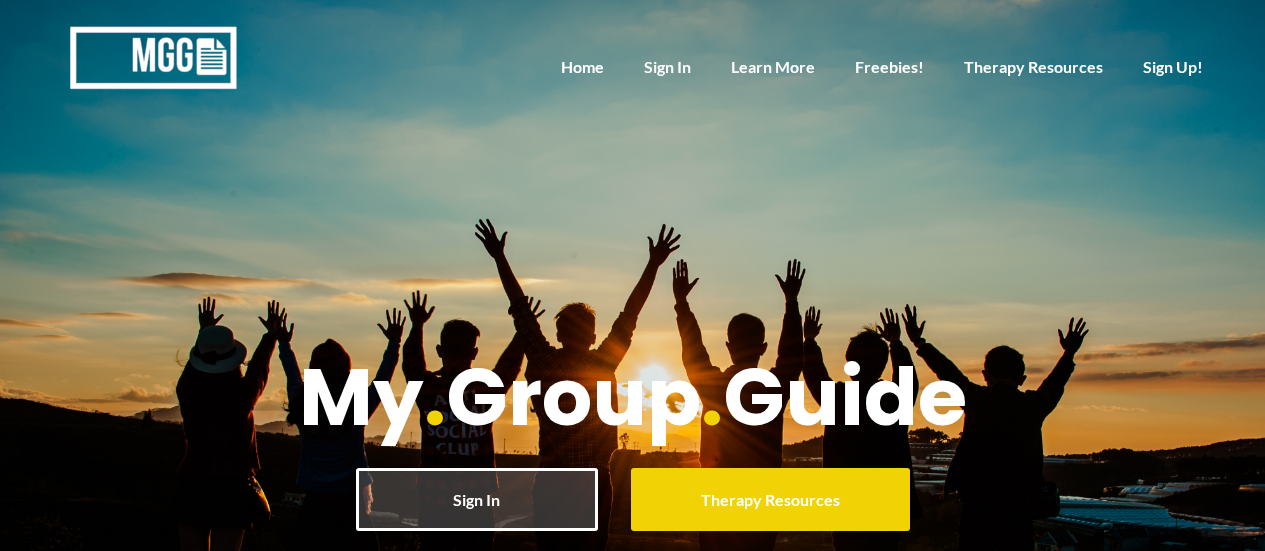scroll, scrollTop: 0, scrollLeft: 0, axis: both 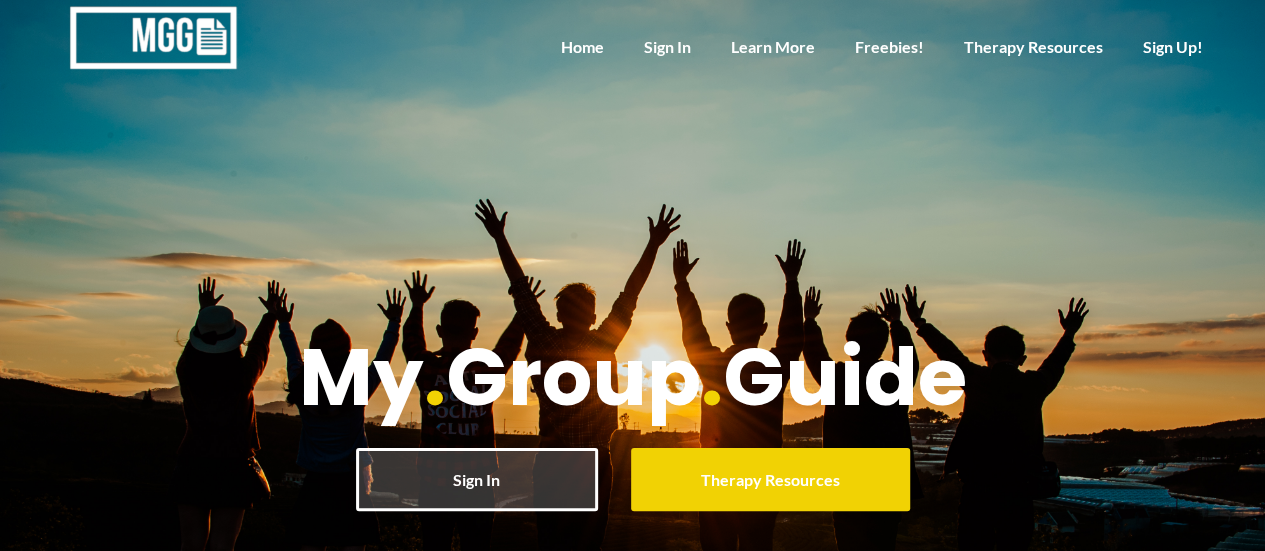 click on "Home
Sign In
Learn More
Freebies!
Therapy Resources
Sign Up!
Home
Sign In
Learn More
Freebies!
Therapy Resources
Sign Up!
My .  Group .  Guide
Sign In
Therapy Resources
Experiencing burnout? Let us help.
Are you drowning in paperwork? Feeling overwhelmed & overworked? Let My Group Guide help- we provide you with:
Worksheets/handouts for your clients
Group activities (called "Guides")
Assessment tools, task cards, icebreakers, & more!
My Group Guide aims to provide you with all the resources you would need.
% Over 300 Handouts & Worksheets % Over 100 Group Activities % Assessment Tools, Task Cards, & More!" at bounding box center [632, 255] 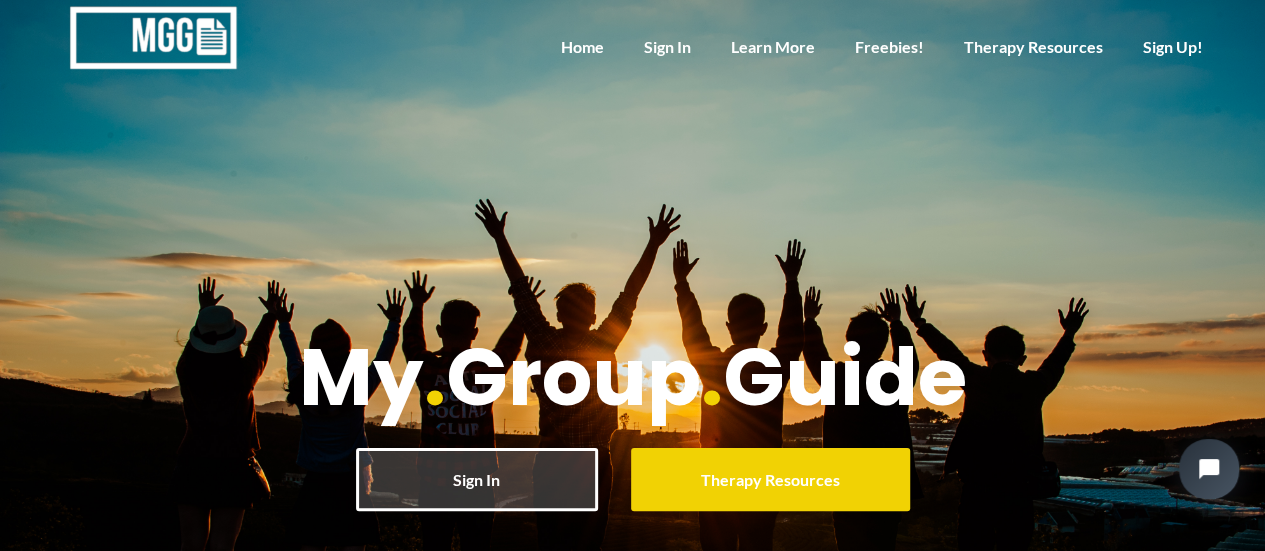 scroll, scrollTop: 0, scrollLeft: 0, axis: both 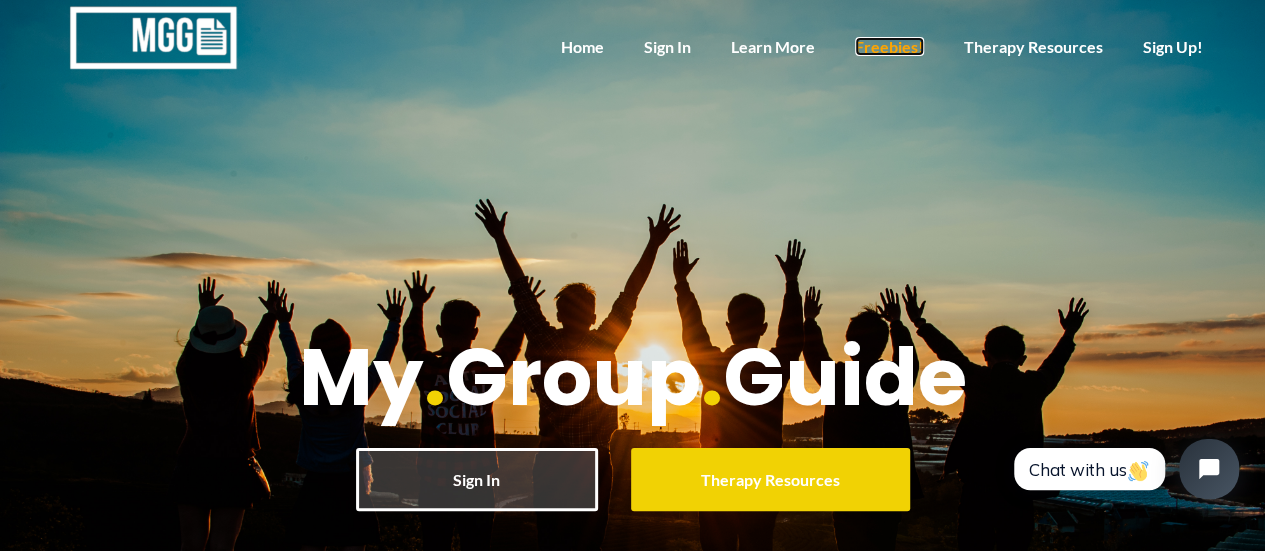 click on "Freebies!" at bounding box center [889, 46] 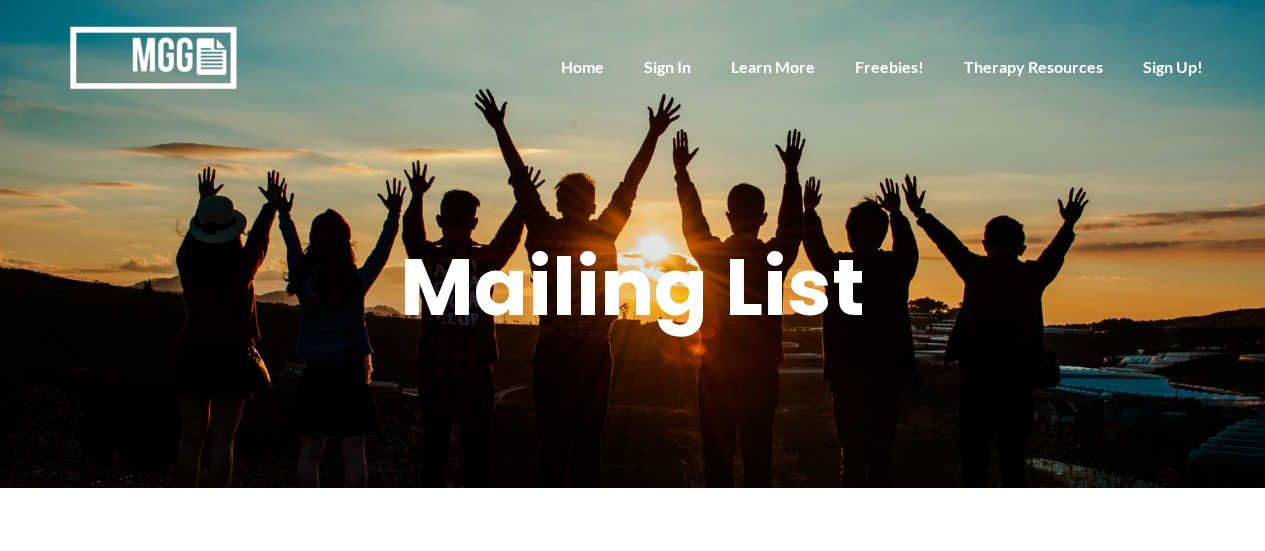 scroll, scrollTop: 0, scrollLeft: 0, axis: both 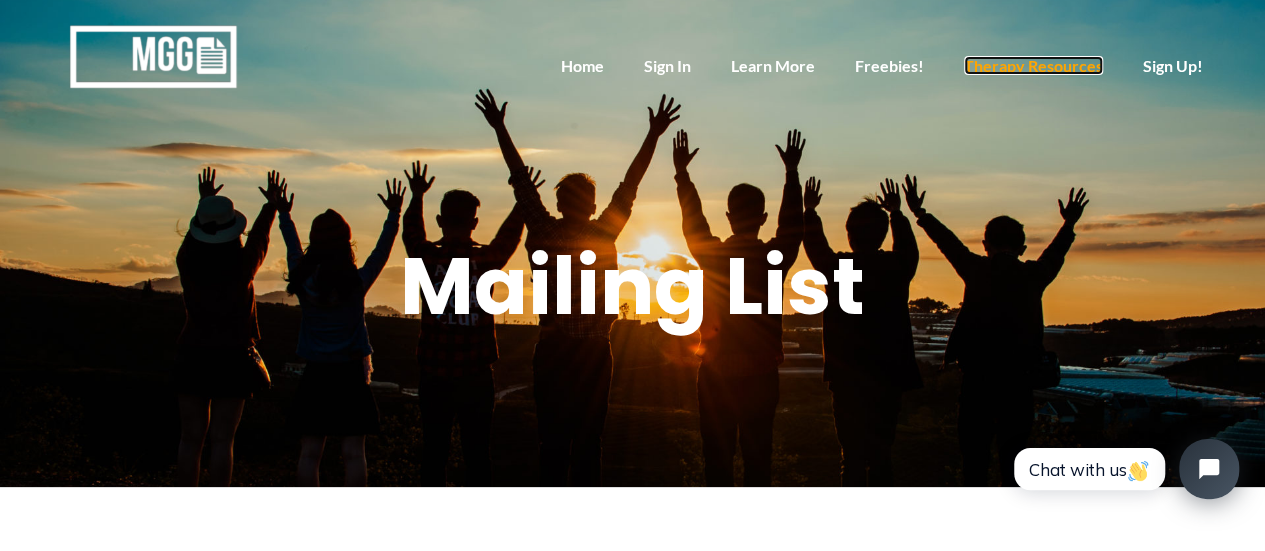 click on "Therapy Resources" at bounding box center (1033, 65) 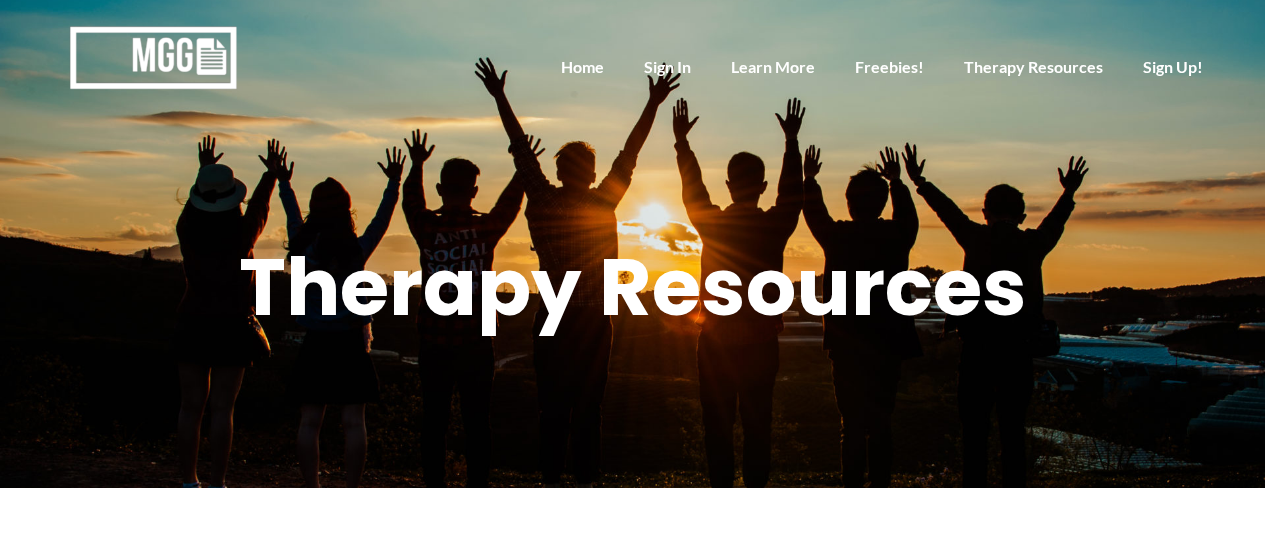 scroll, scrollTop: 0, scrollLeft: 0, axis: both 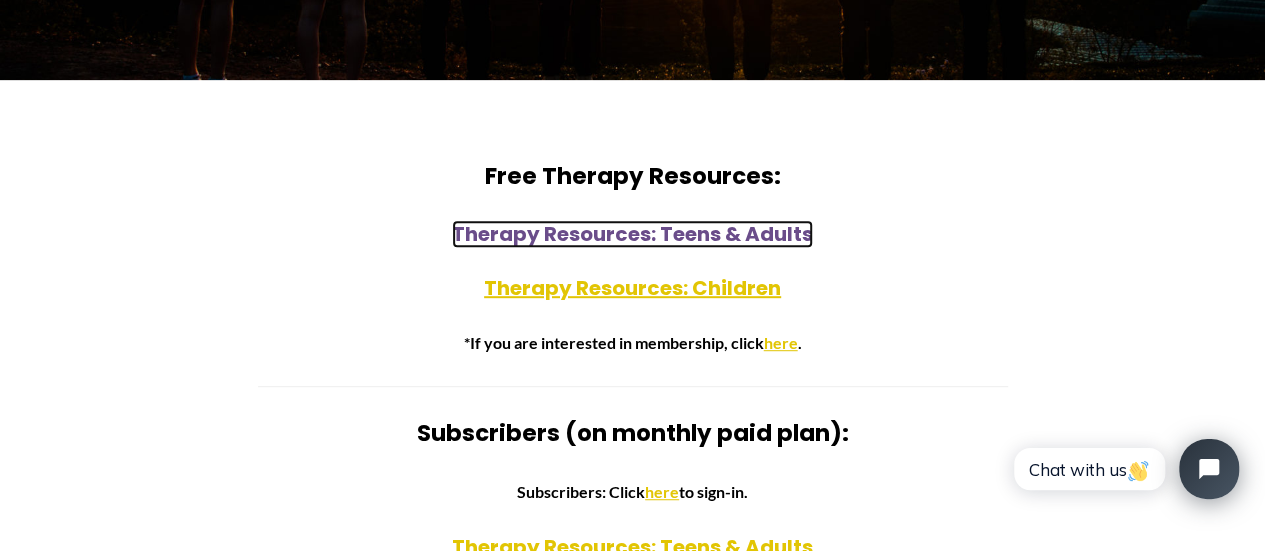 click on "Therapy Resources: Teens & Adults" at bounding box center [632, 234] 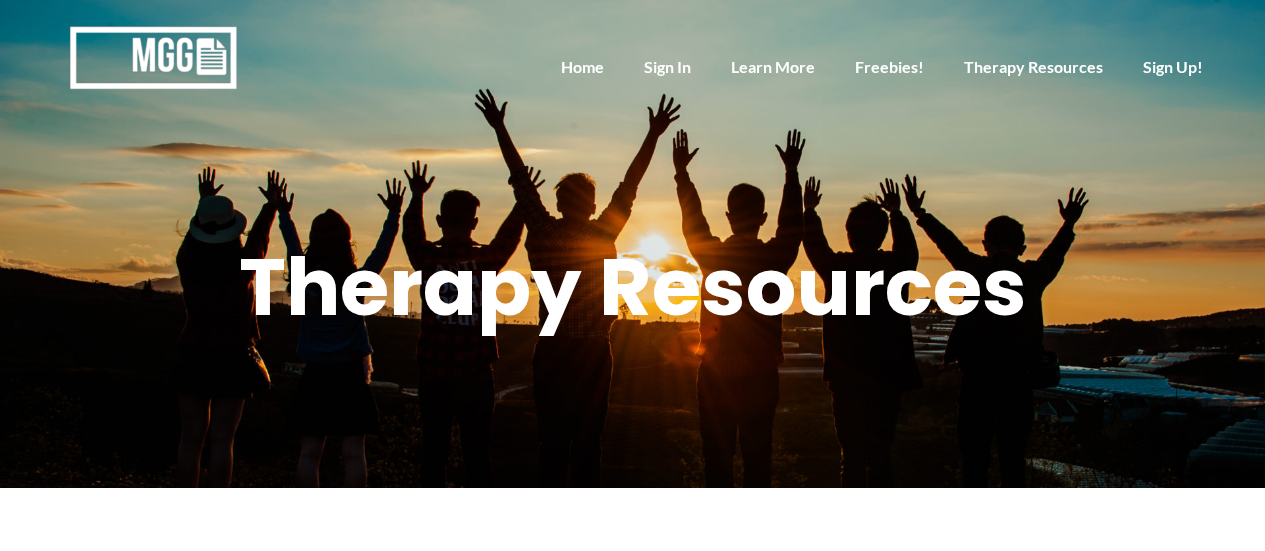 scroll, scrollTop: 0, scrollLeft: 0, axis: both 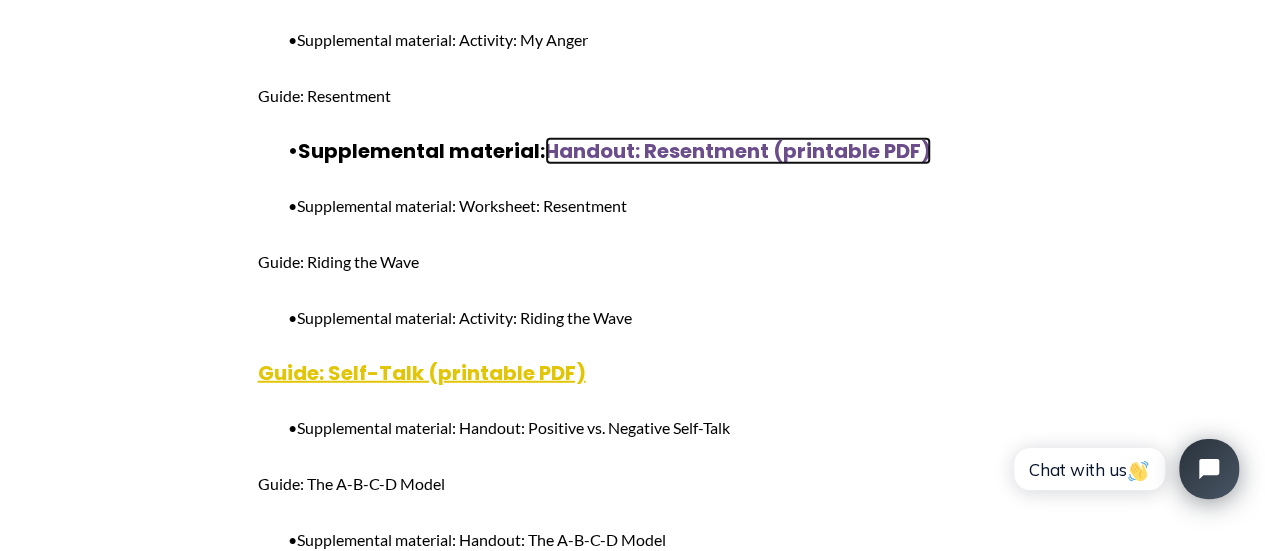 click on "Handout: Resentment (printable PDF)" at bounding box center (738, 151) 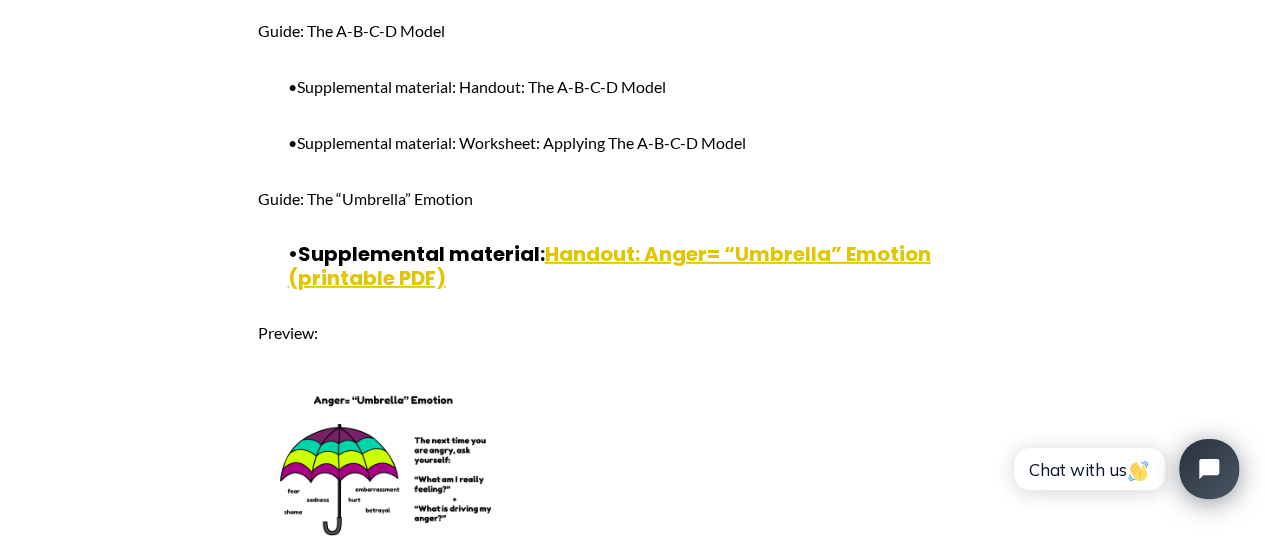 scroll, scrollTop: 2973, scrollLeft: 0, axis: vertical 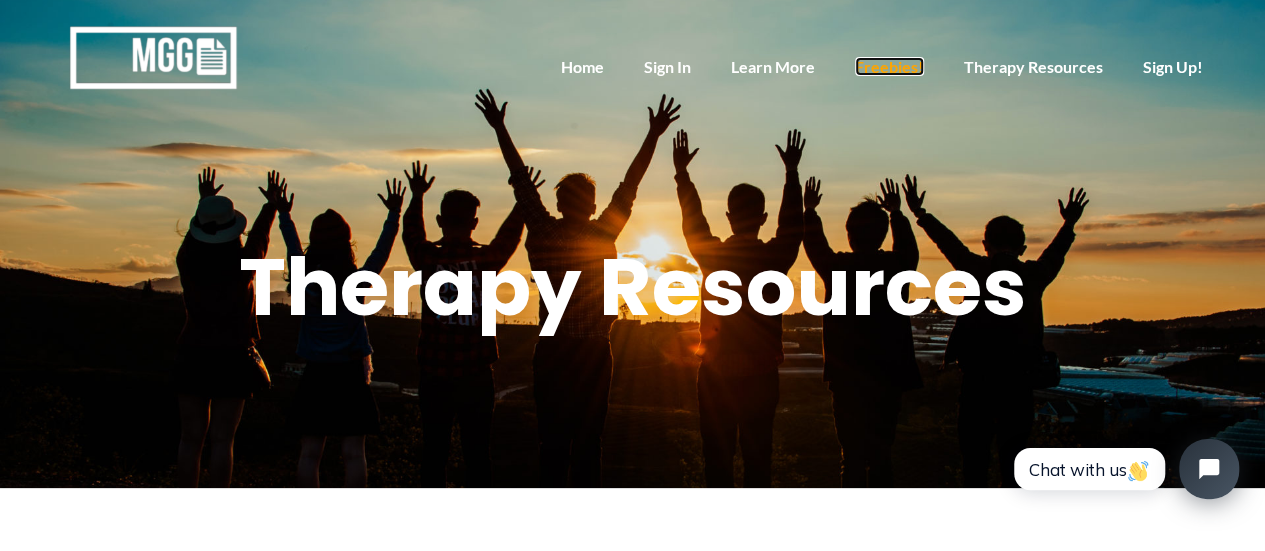 click on "Freebies!" at bounding box center (889, 66) 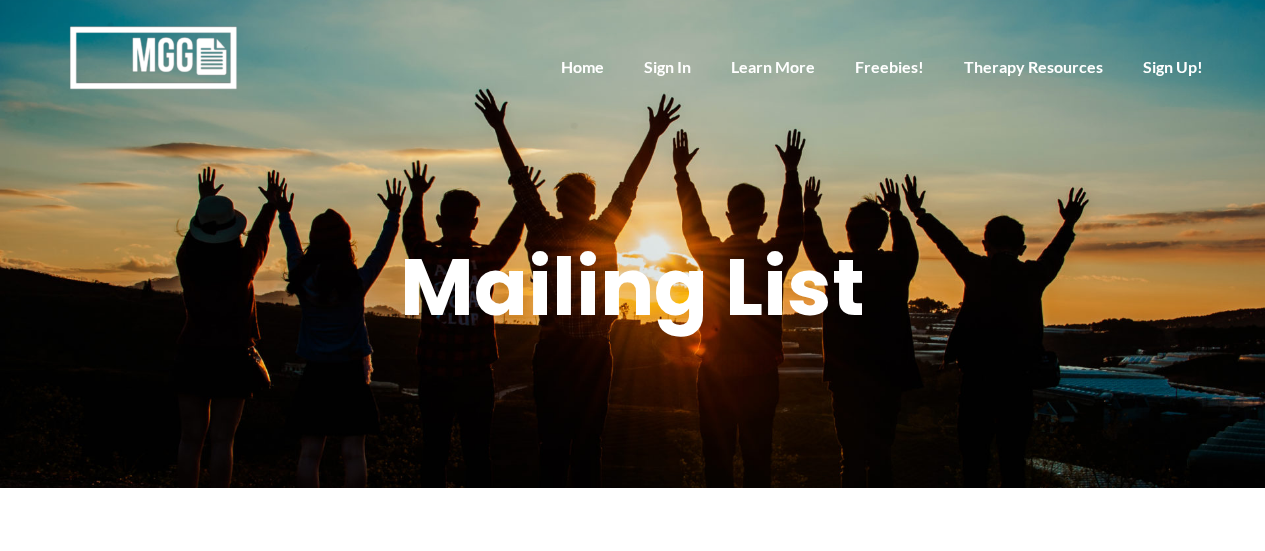 scroll, scrollTop: 0, scrollLeft: 0, axis: both 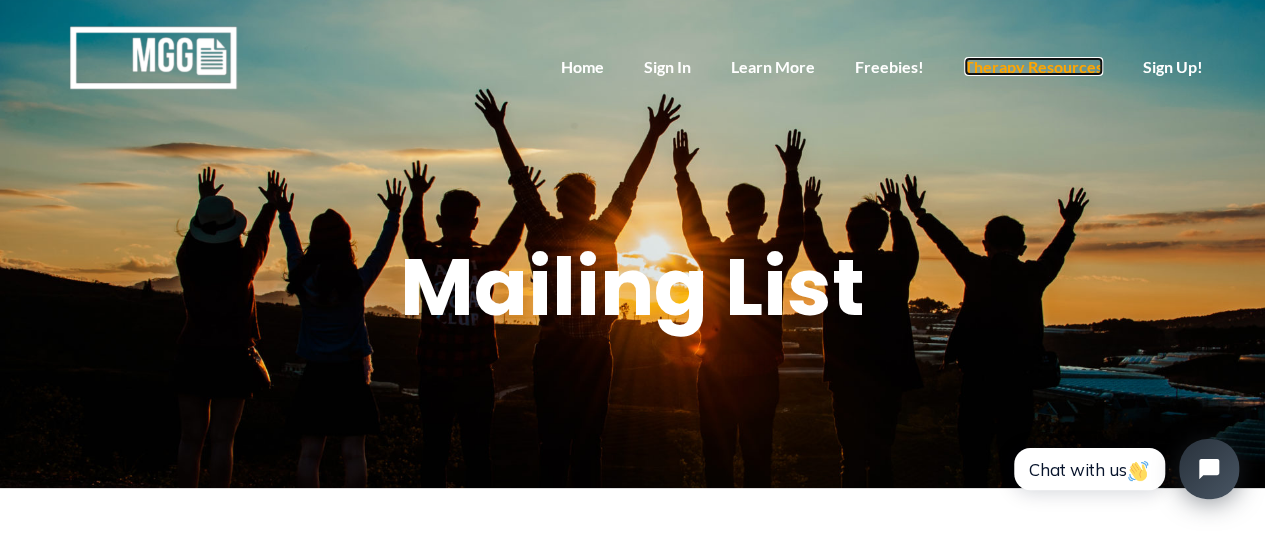 click on "Therapy Resources" at bounding box center (1033, 66) 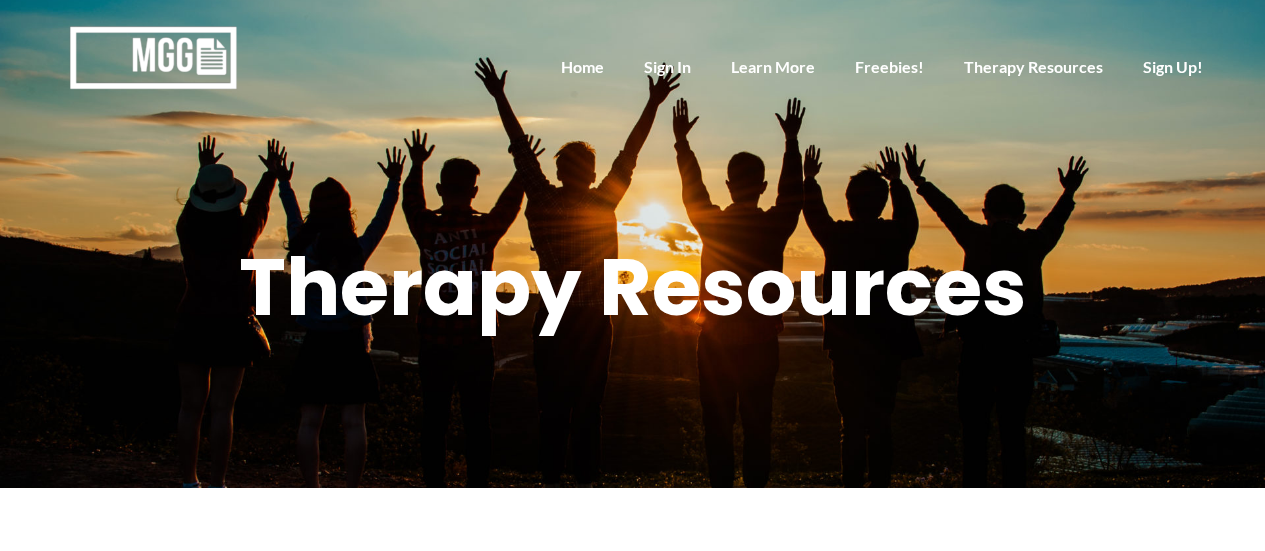 scroll, scrollTop: 0, scrollLeft: 0, axis: both 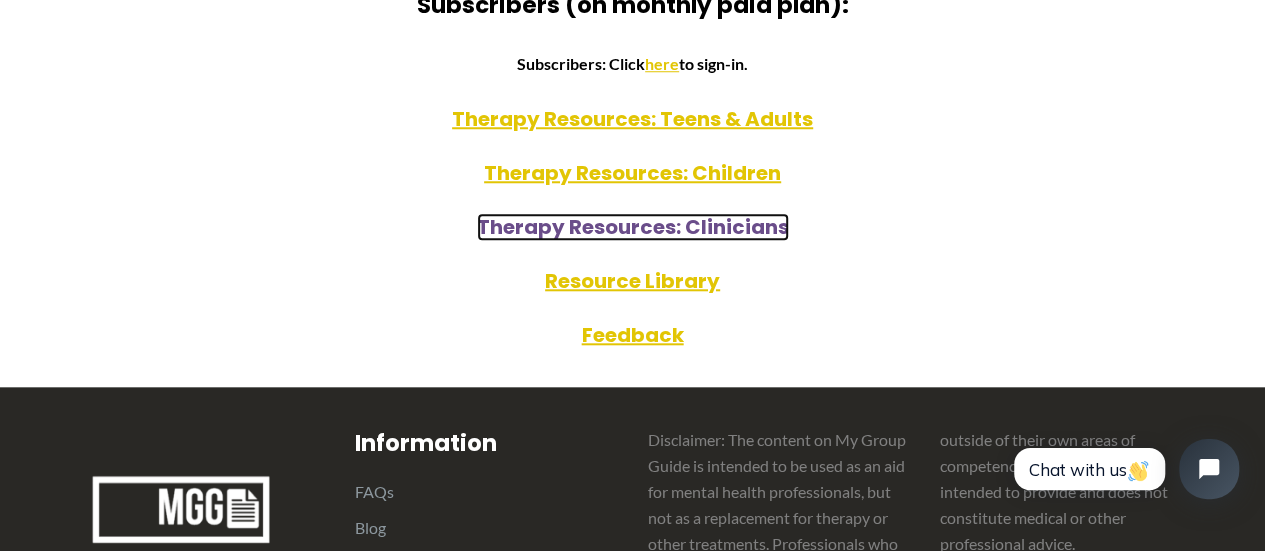 click on "Therapy Resources: Clinicians" at bounding box center [633, 227] 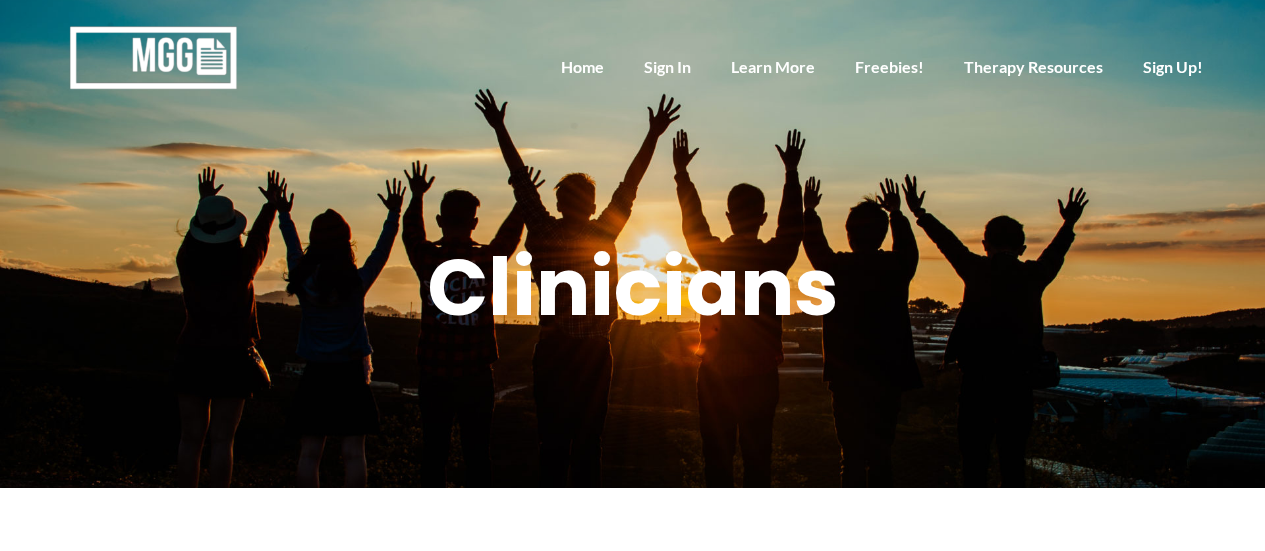 scroll, scrollTop: 0, scrollLeft: 0, axis: both 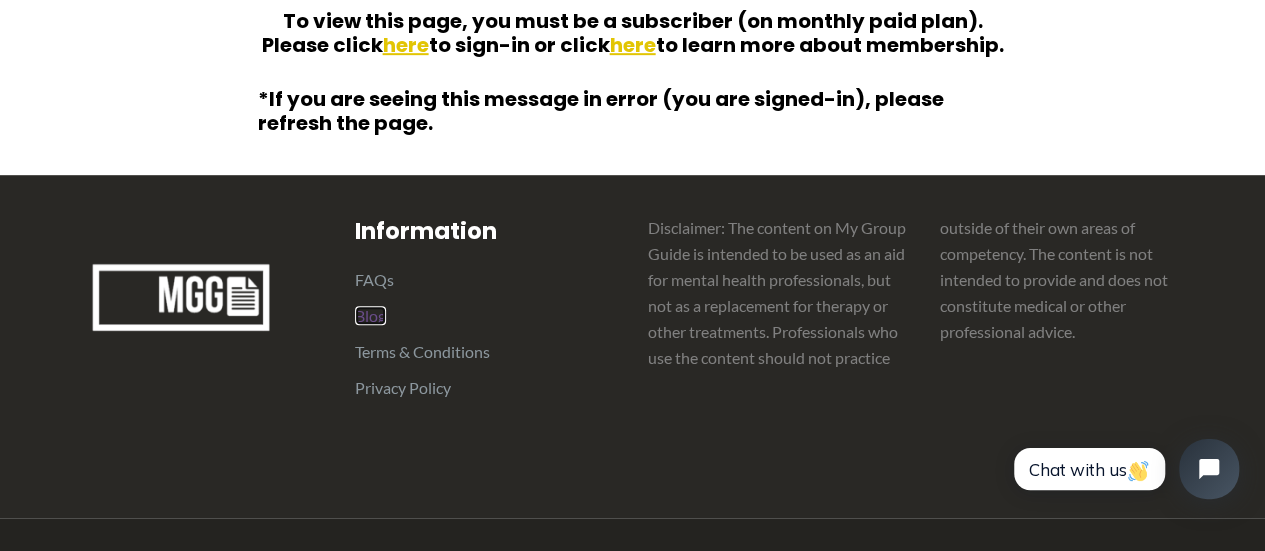 click on "Blog" at bounding box center [370, 315] 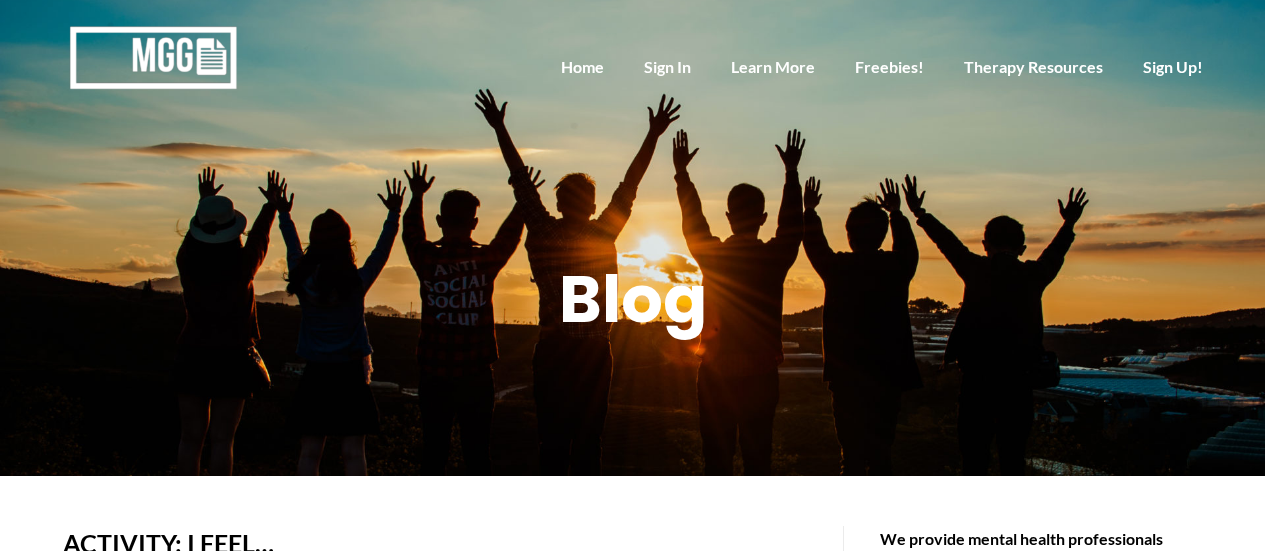 scroll, scrollTop: 0, scrollLeft: 0, axis: both 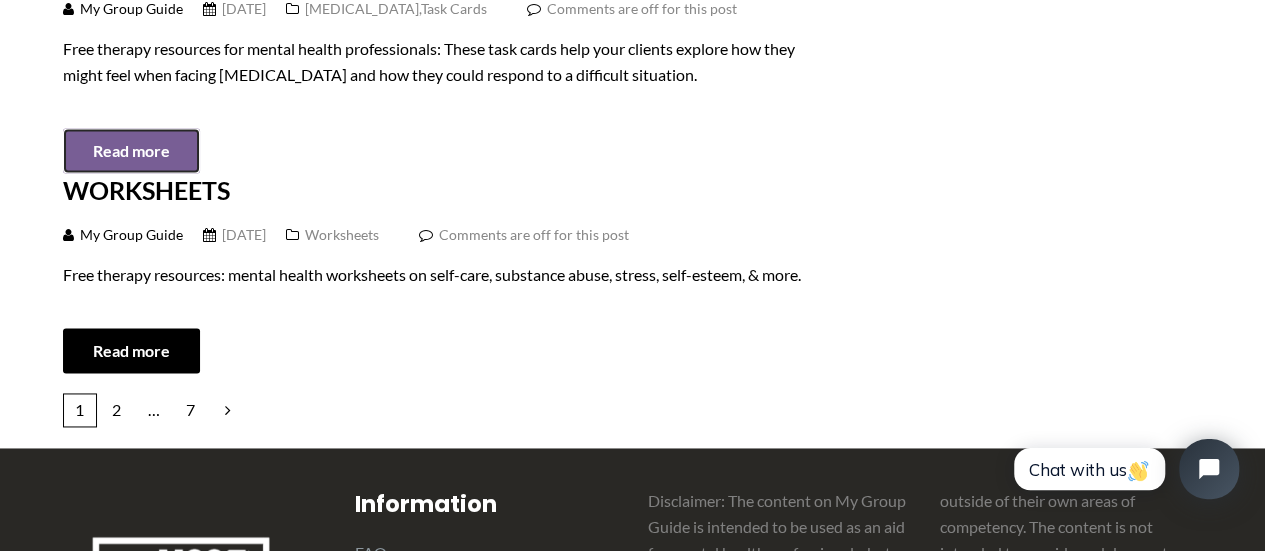 click on "Read more" at bounding box center [131, 150] 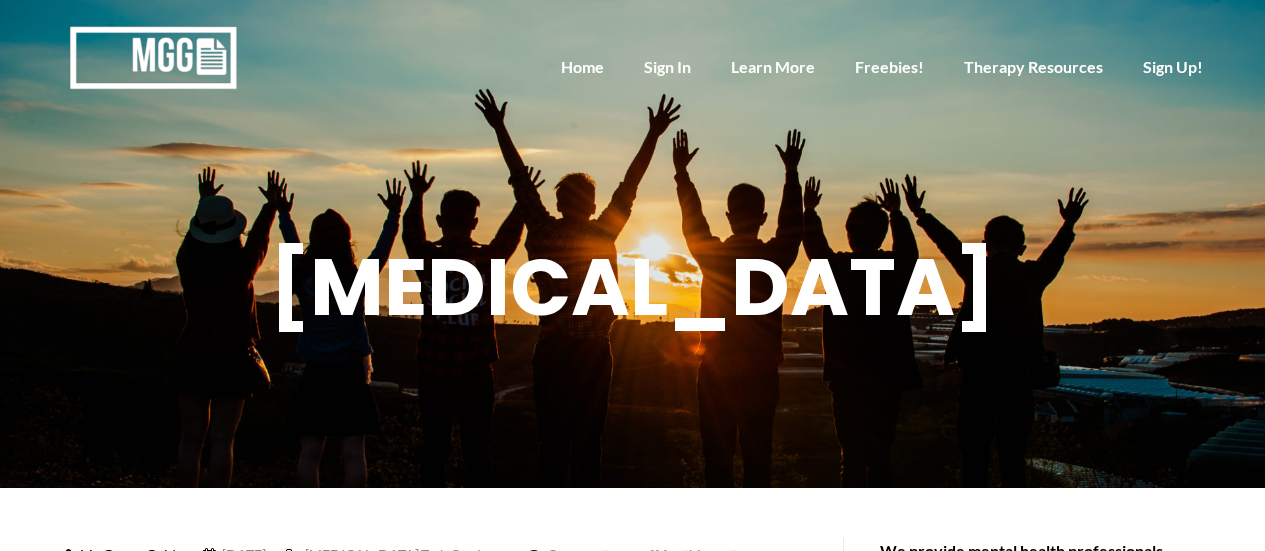 scroll, scrollTop: 0, scrollLeft: 0, axis: both 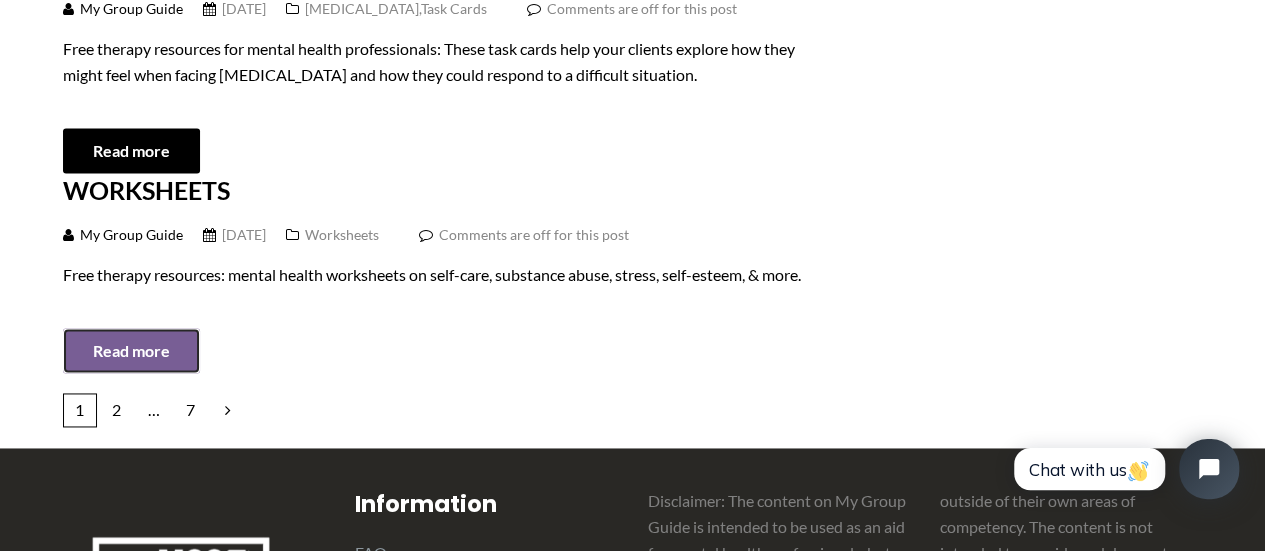 click on "Read more" at bounding box center [131, 350] 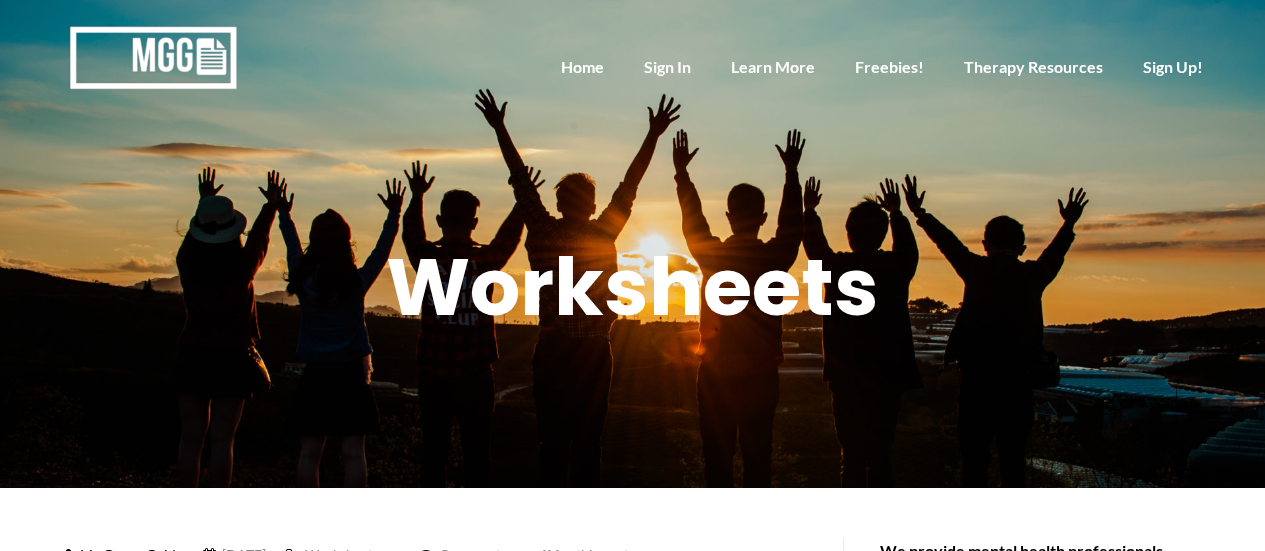 scroll, scrollTop: 0, scrollLeft: 0, axis: both 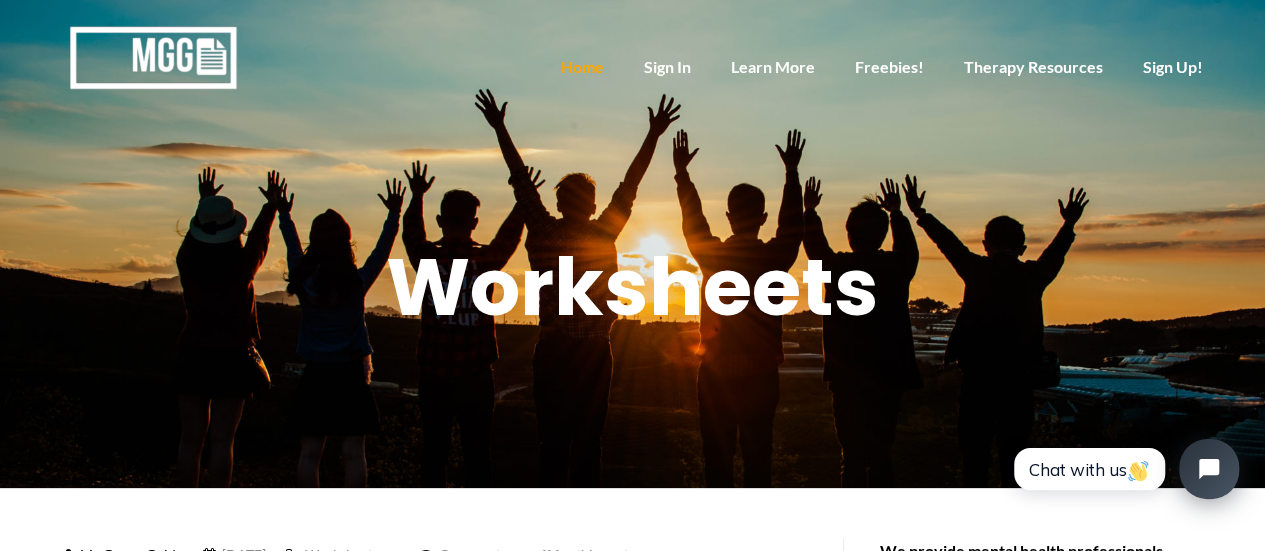 click on "Home" at bounding box center (582, 68) 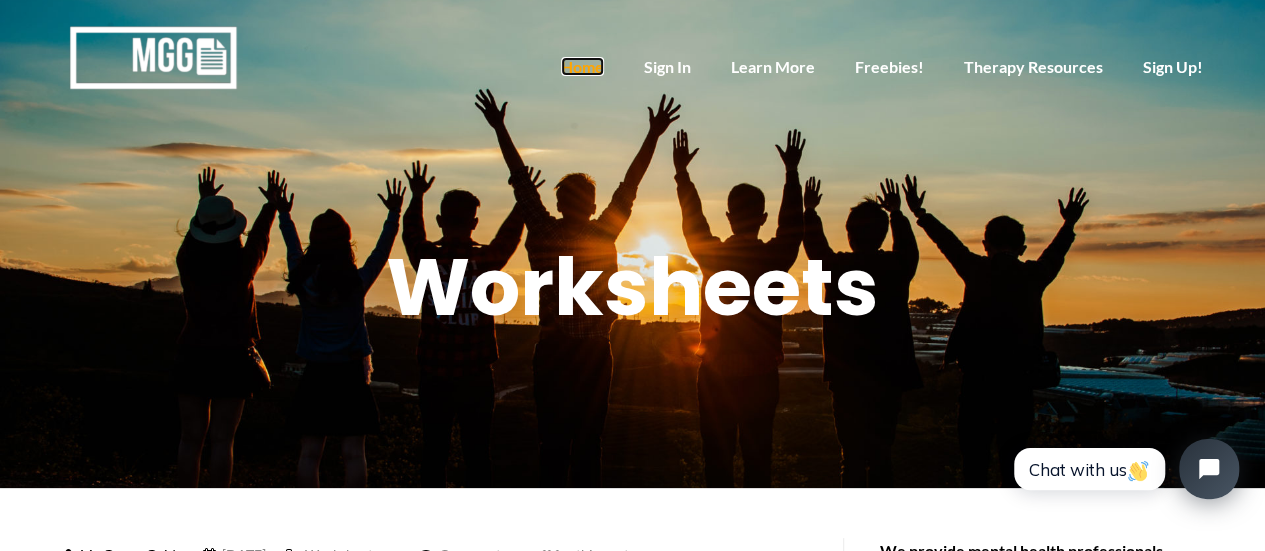 click on "Home" at bounding box center (582, 66) 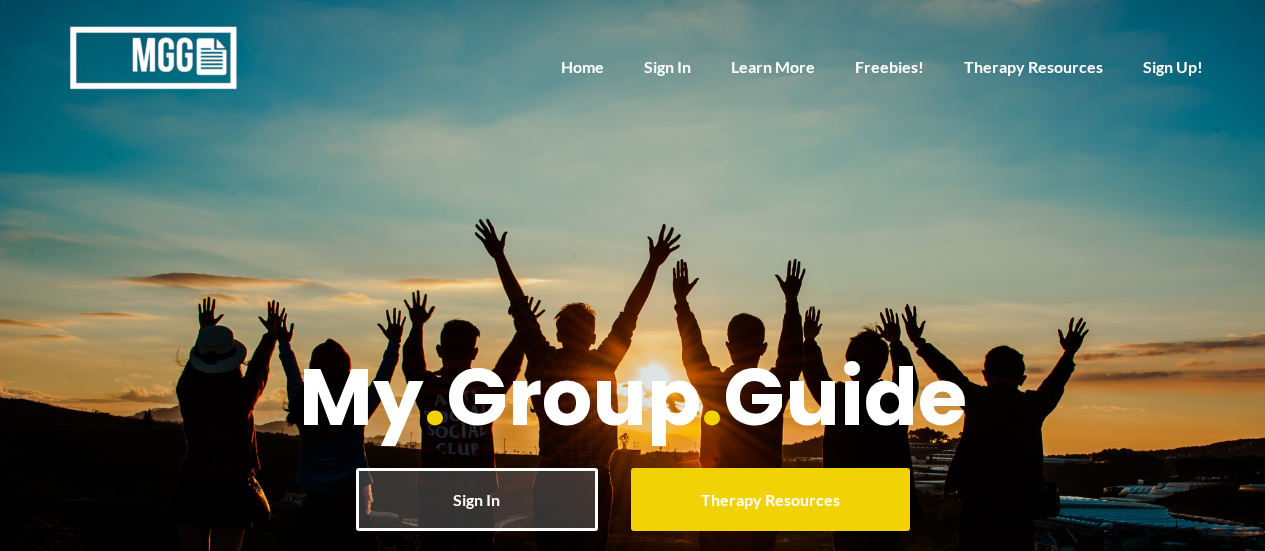 scroll, scrollTop: 0, scrollLeft: 0, axis: both 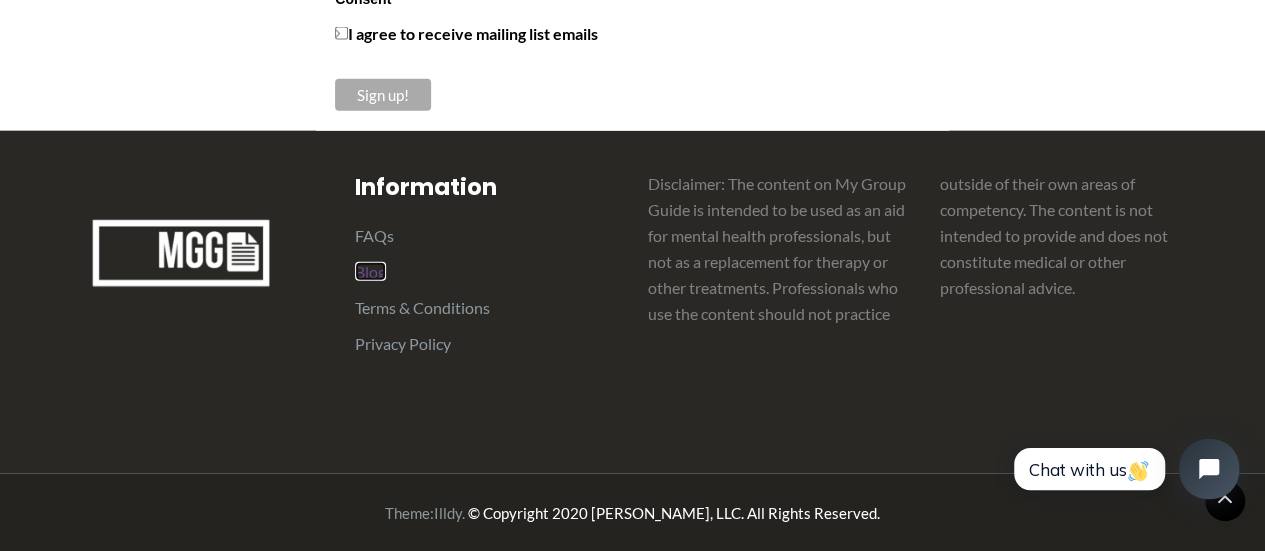click on "Blog" at bounding box center [370, 271] 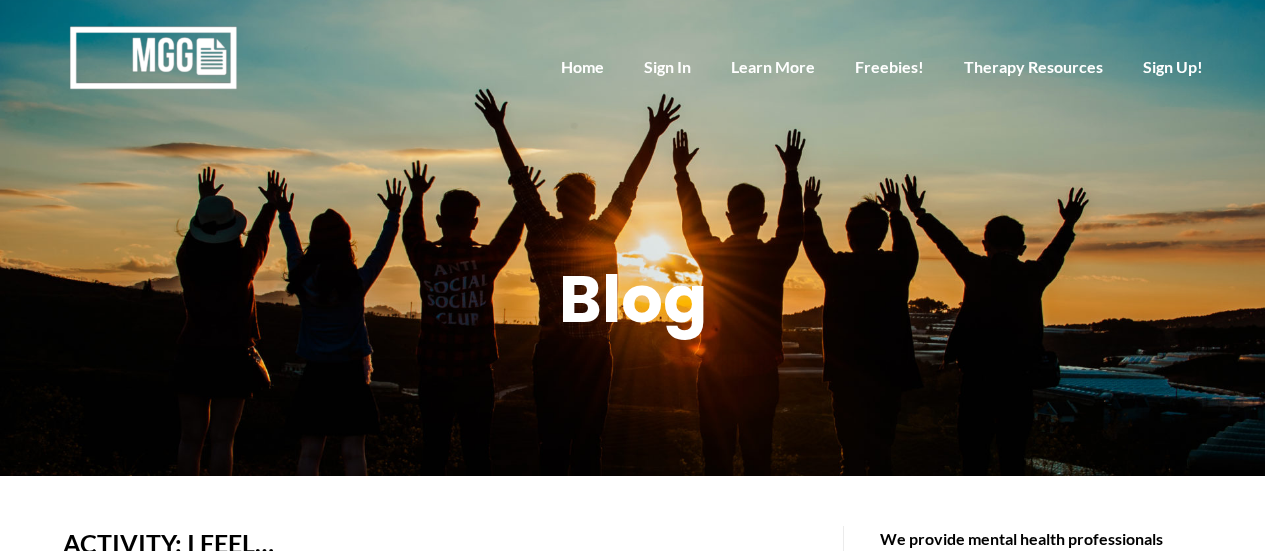 scroll, scrollTop: 0, scrollLeft: 0, axis: both 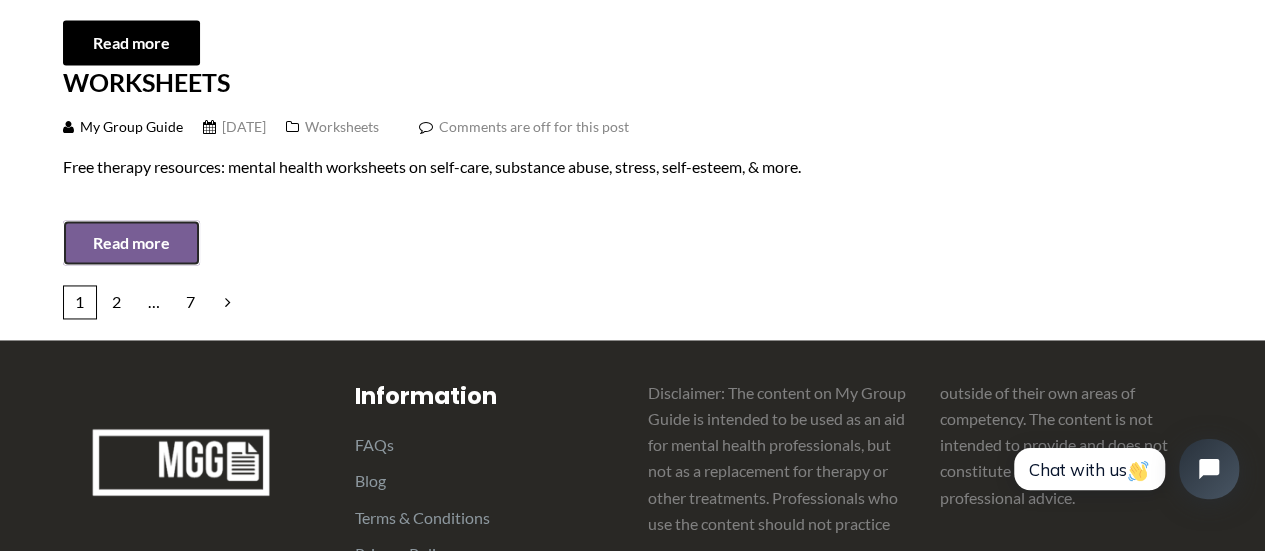 click on "Read more" at bounding box center (131, 242) 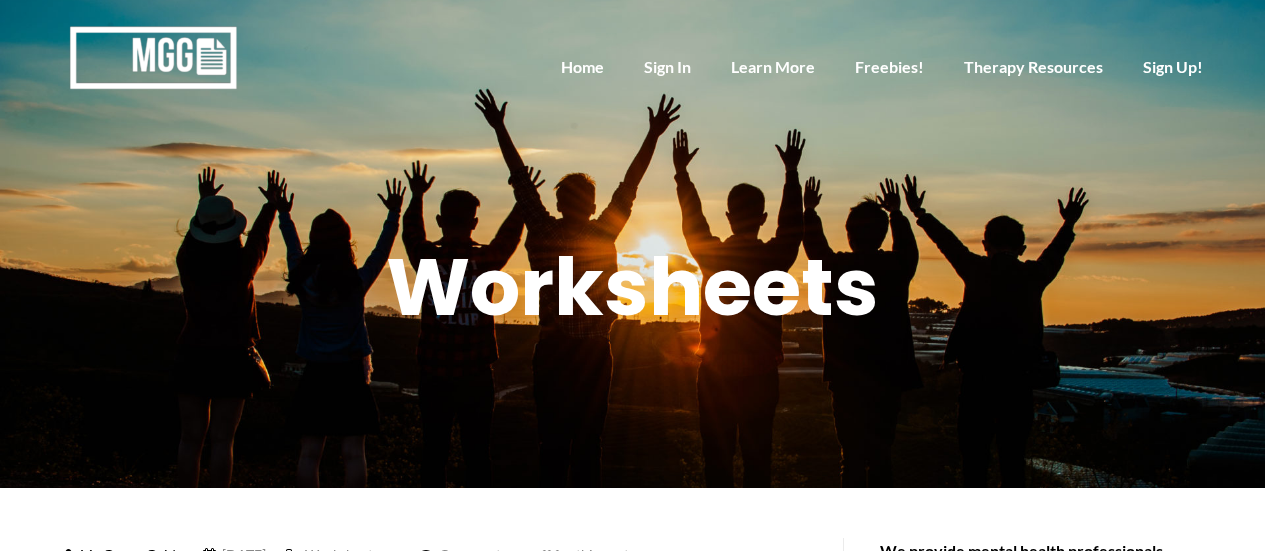 scroll, scrollTop: 0, scrollLeft: 0, axis: both 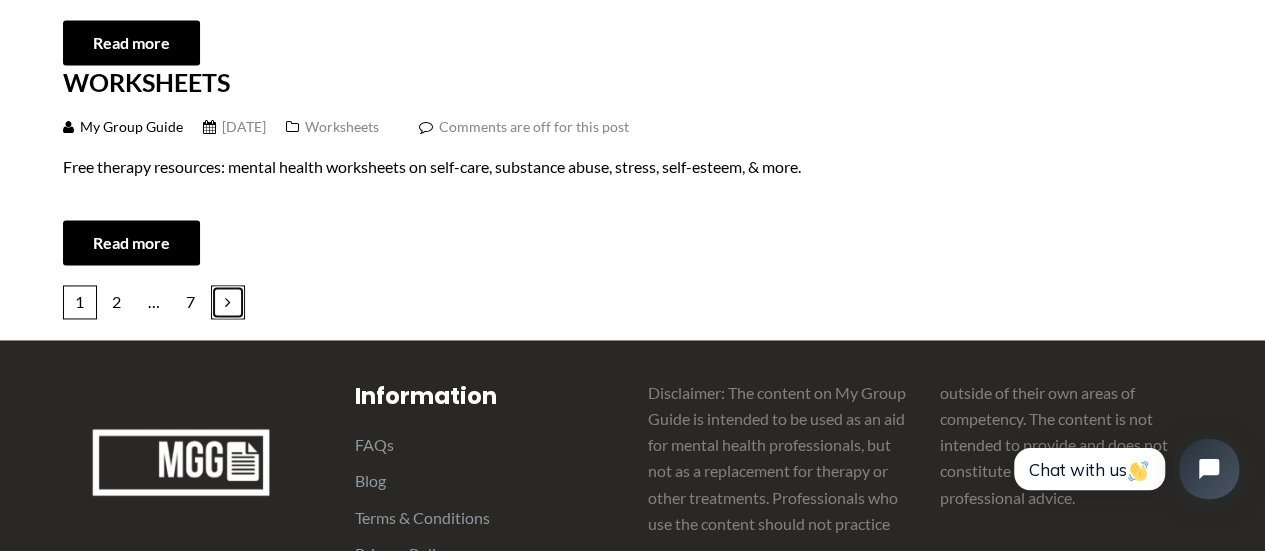 click at bounding box center [228, 302] 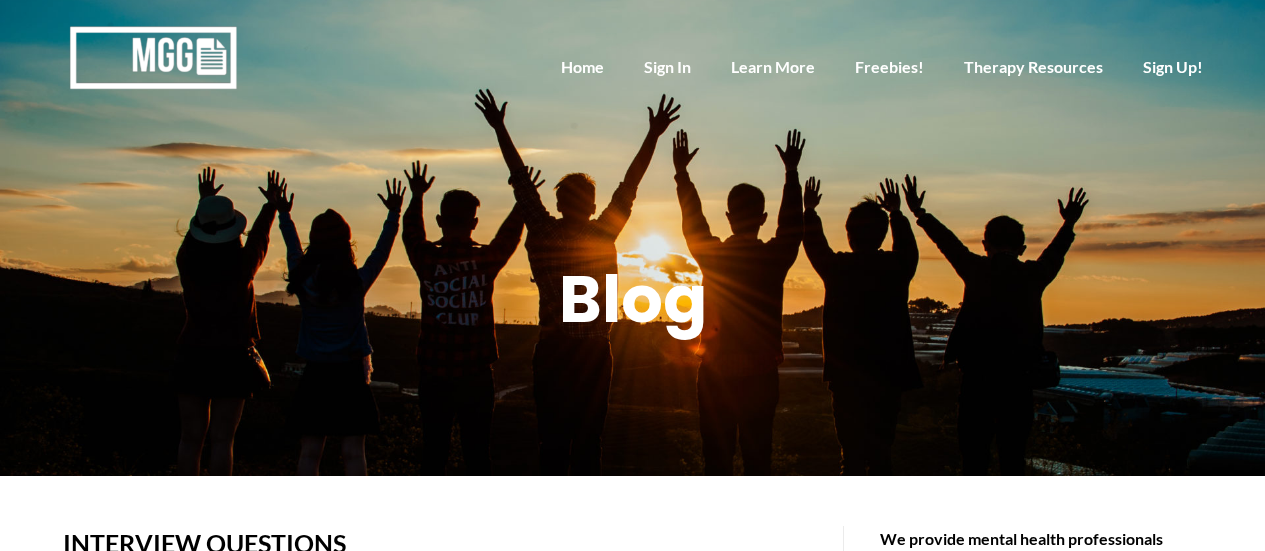 scroll, scrollTop: 0, scrollLeft: 0, axis: both 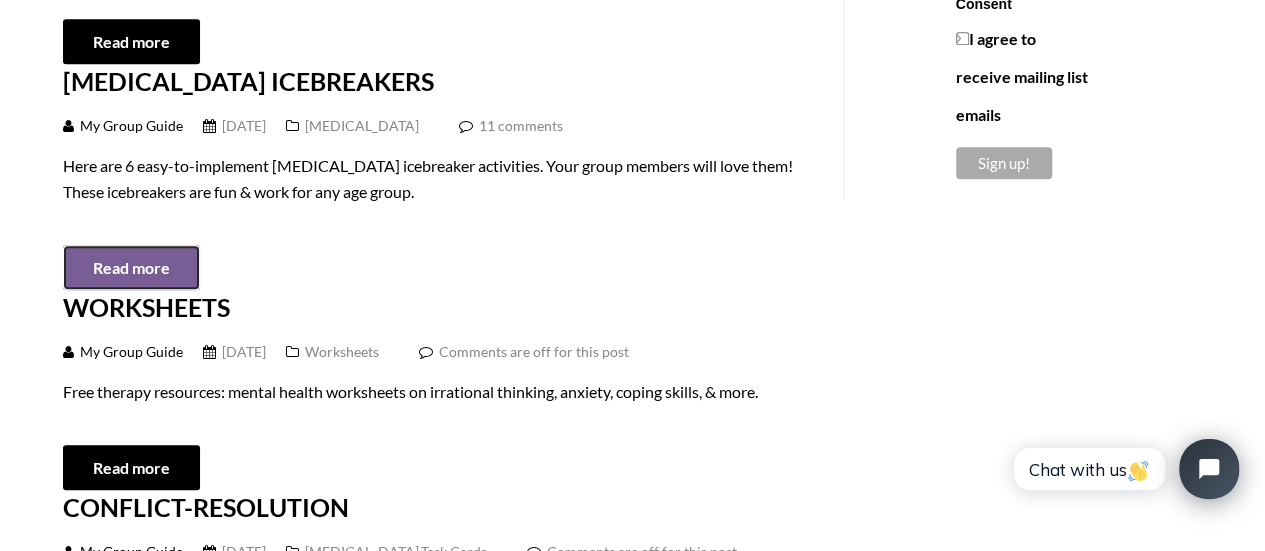 click on "Read more" at bounding box center [131, 267] 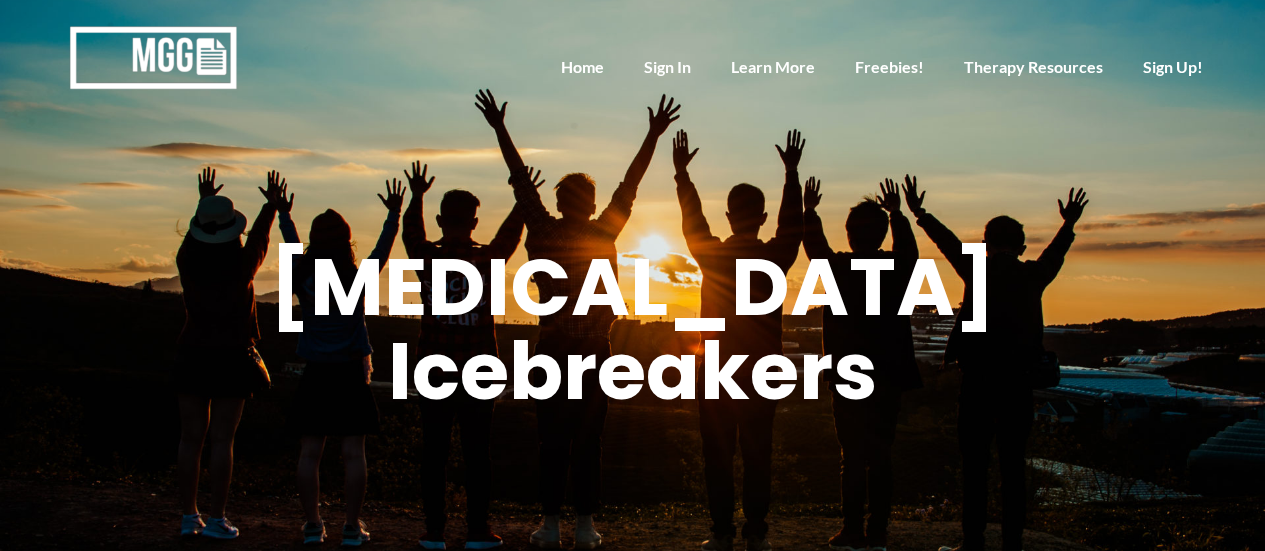 scroll, scrollTop: 0, scrollLeft: 0, axis: both 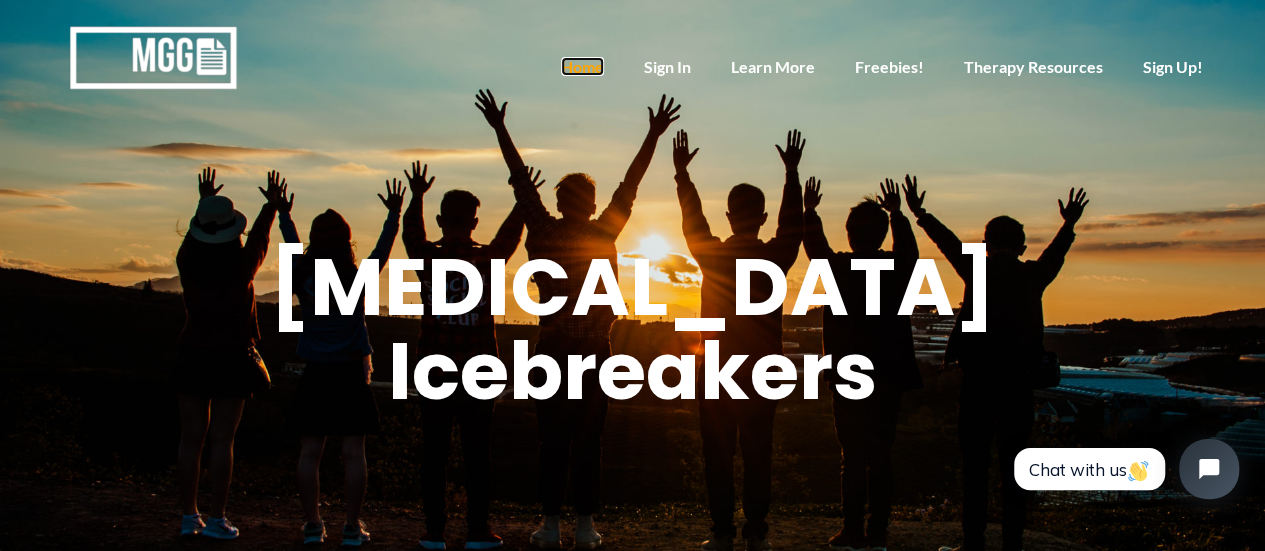 click on "Home" at bounding box center (582, 66) 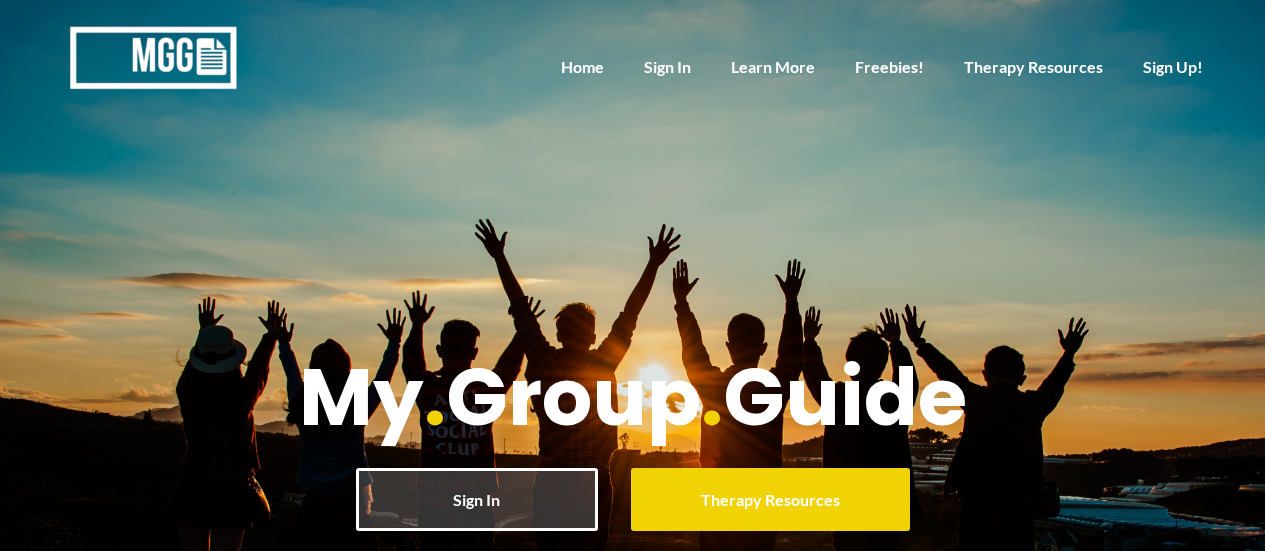 scroll, scrollTop: 0, scrollLeft: 0, axis: both 